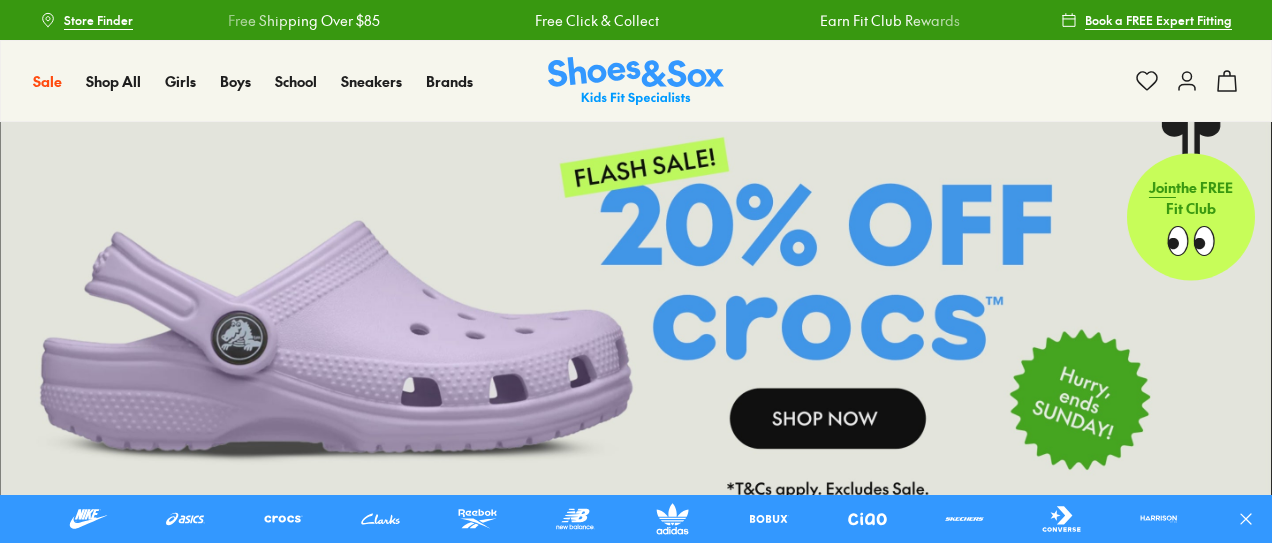 scroll, scrollTop: 0, scrollLeft: 0, axis: both 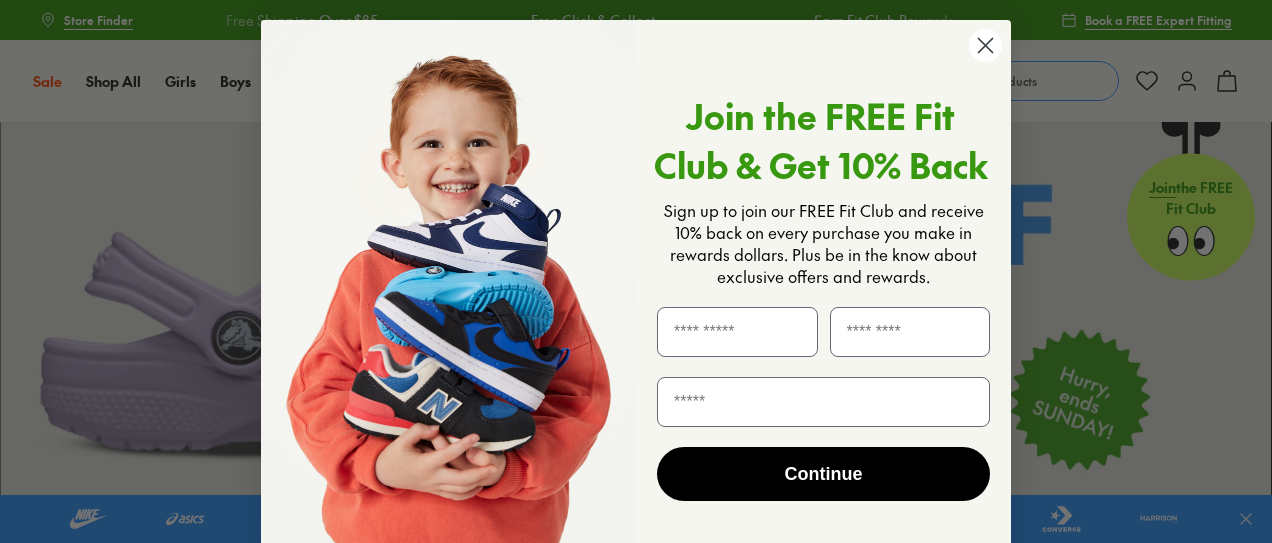 click 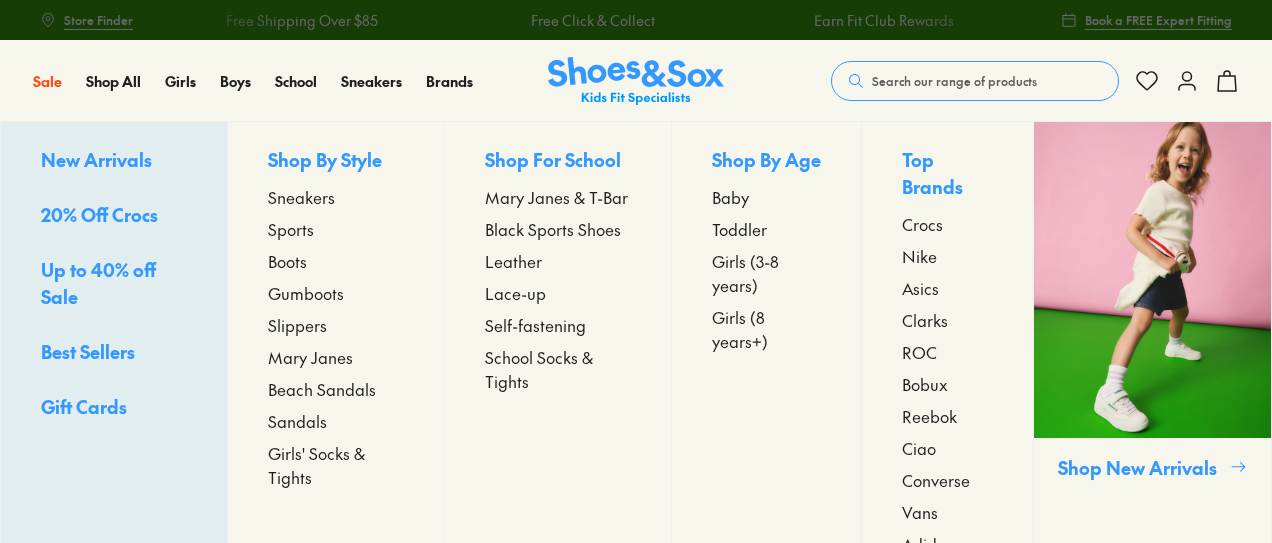 click on "Girls (8 years+)" at bounding box center (767, 329) 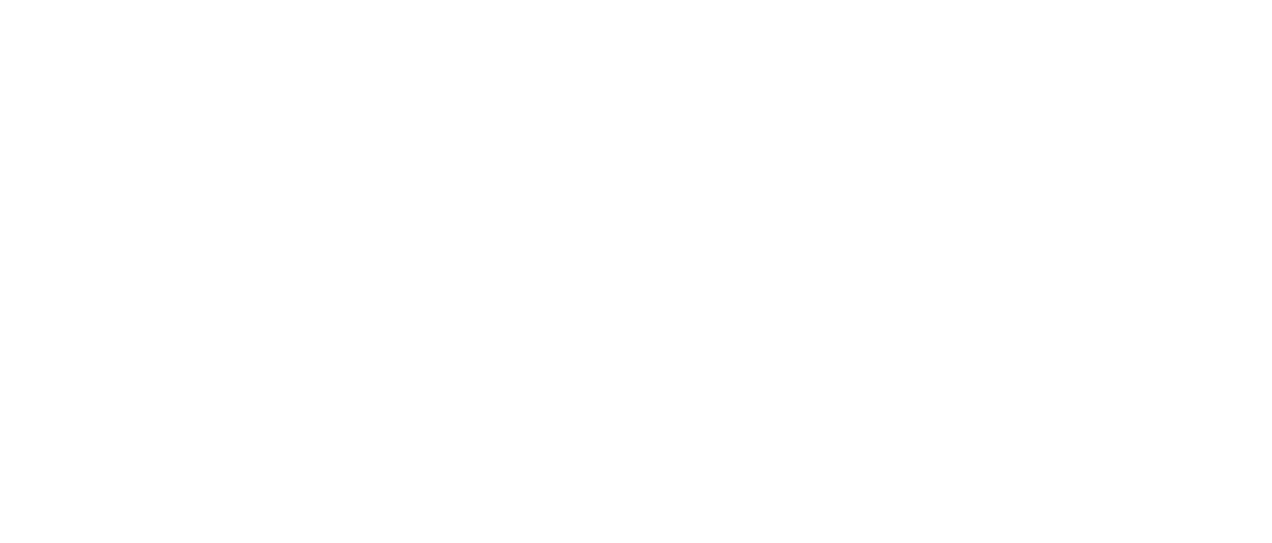 scroll, scrollTop: 0, scrollLeft: 0, axis: both 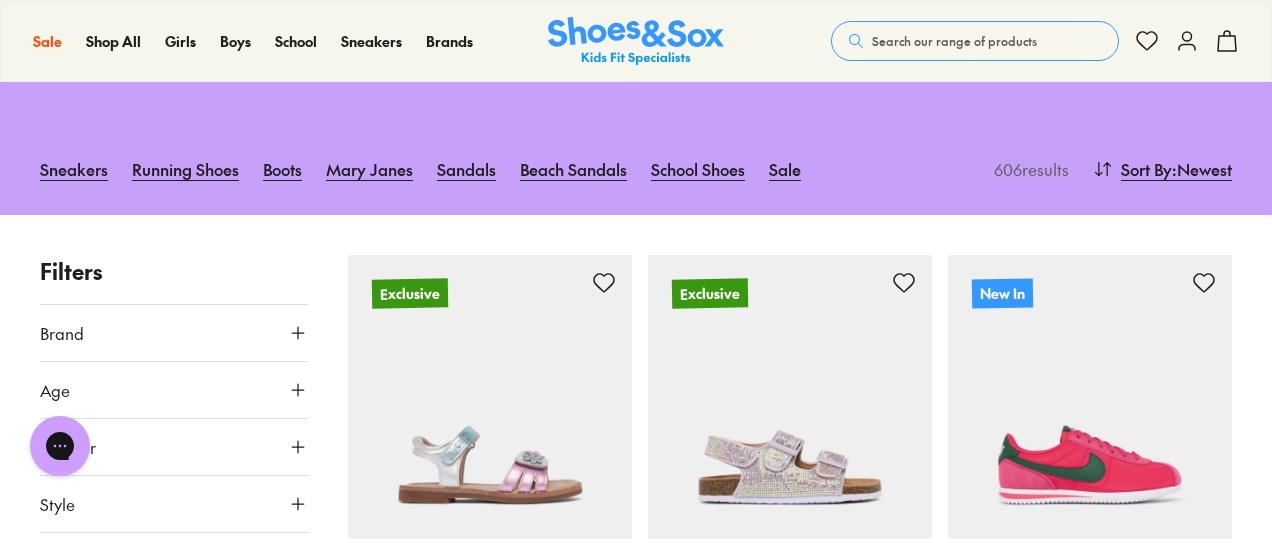 click on ":  Newest" at bounding box center (1202, 169) 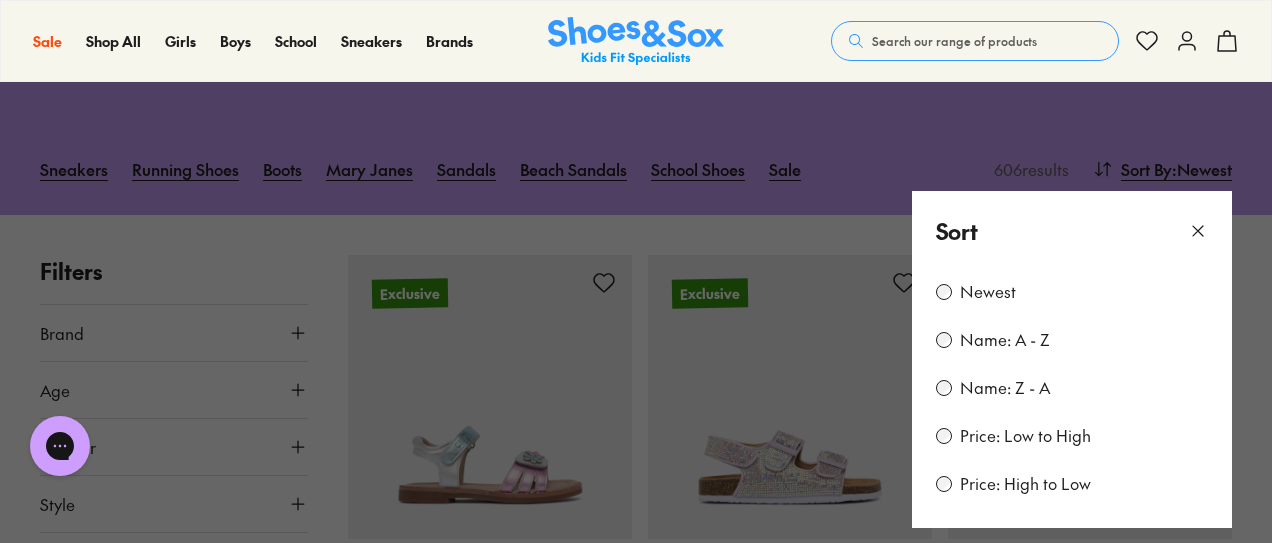 click on "Price: Low to High" at bounding box center (1072, 436) 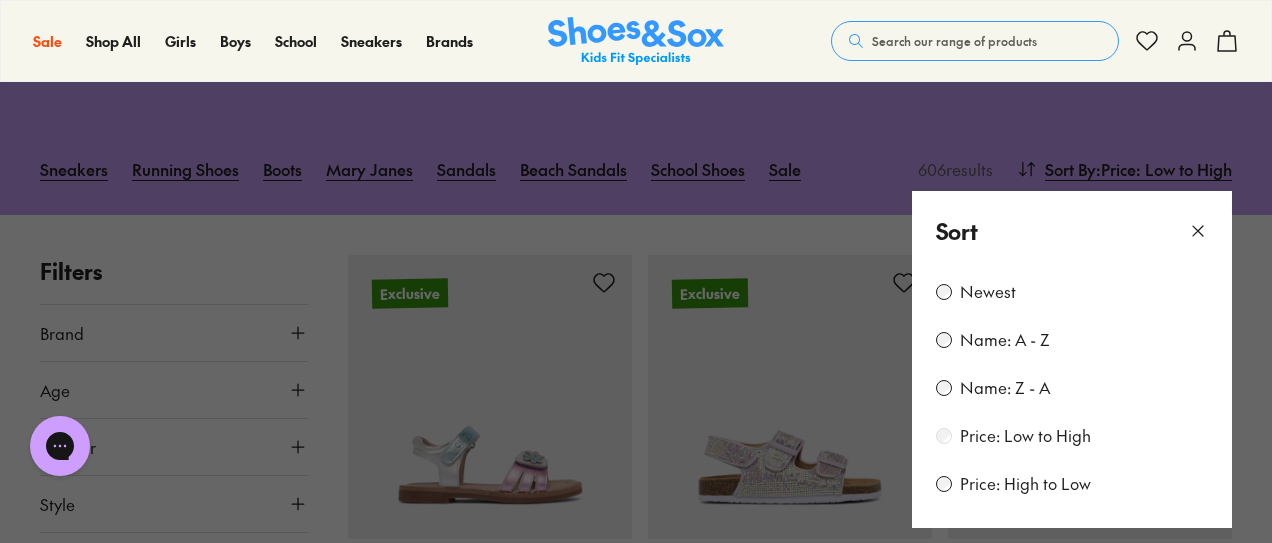 scroll, scrollTop: 114, scrollLeft: 0, axis: vertical 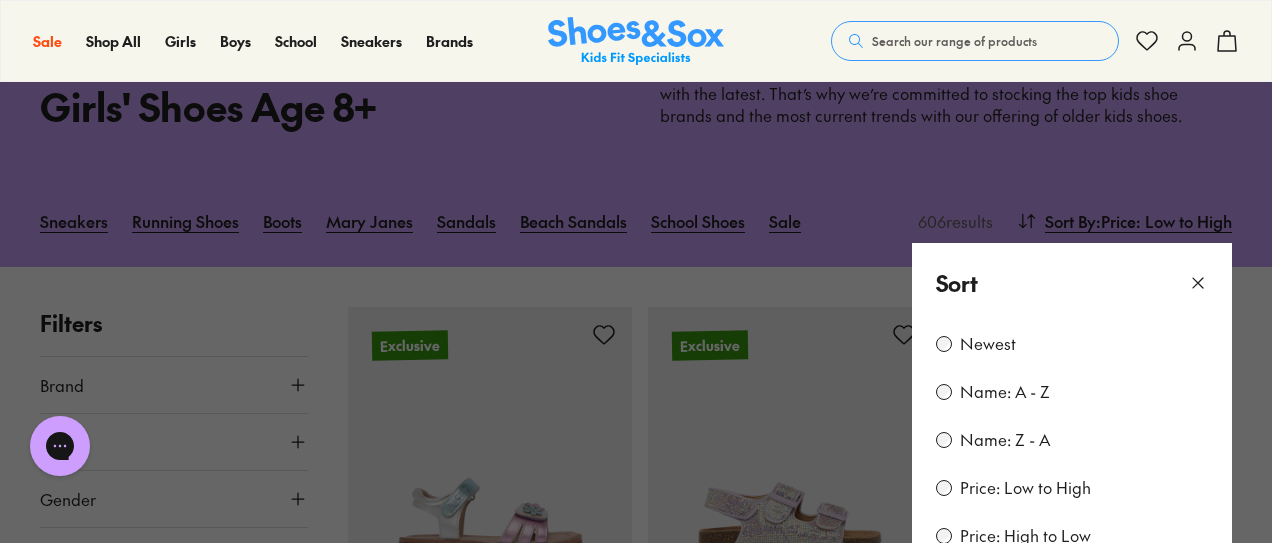 click 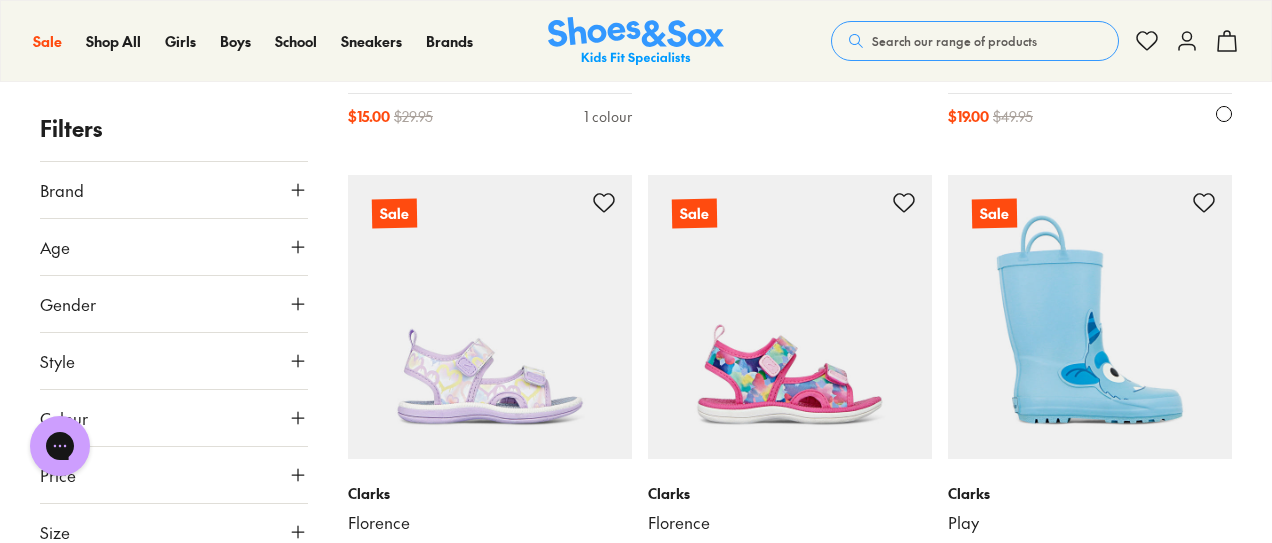 scroll, scrollTop: 1280, scrollLeft: 0, axis: vertical 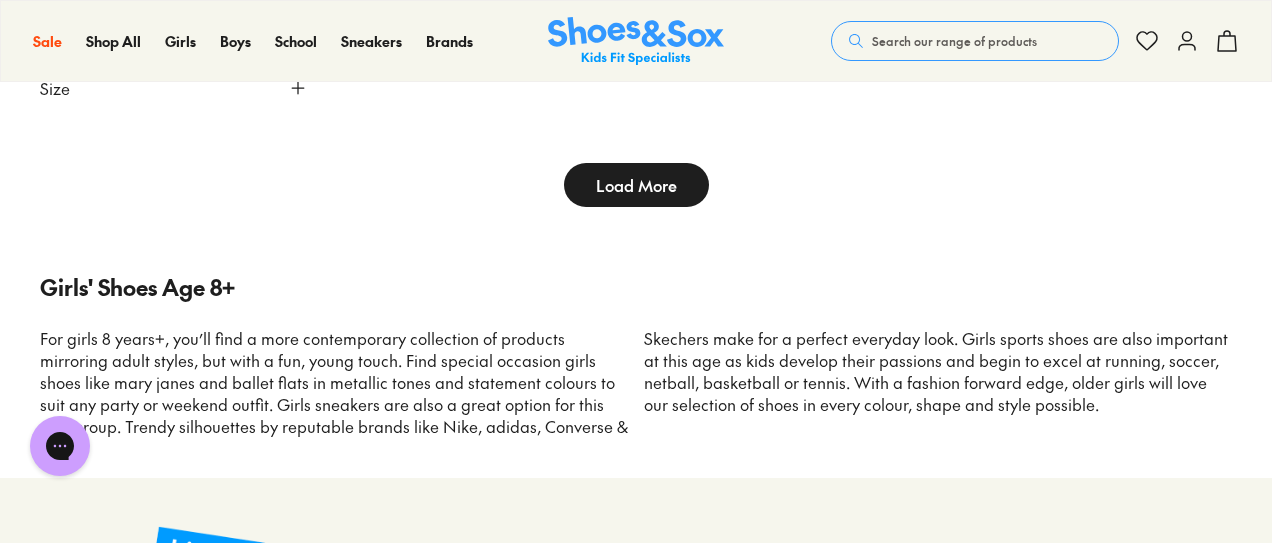 click on "Load More" at bounding box center [636, 185] 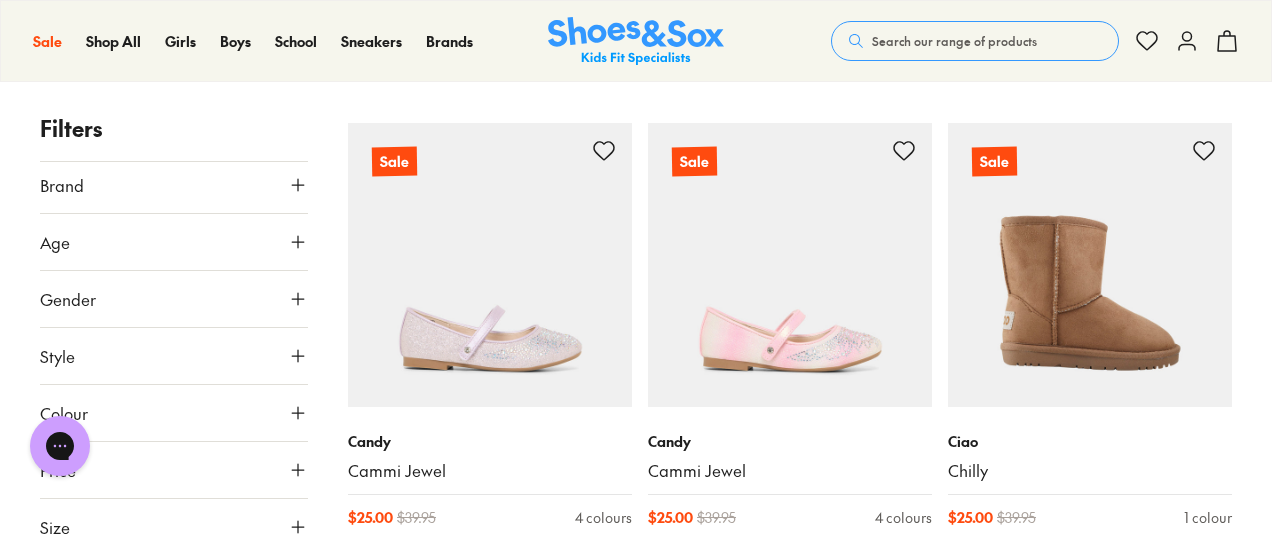 scroll, scrollTop: 6, scrollLeft: 0, axis: vertical 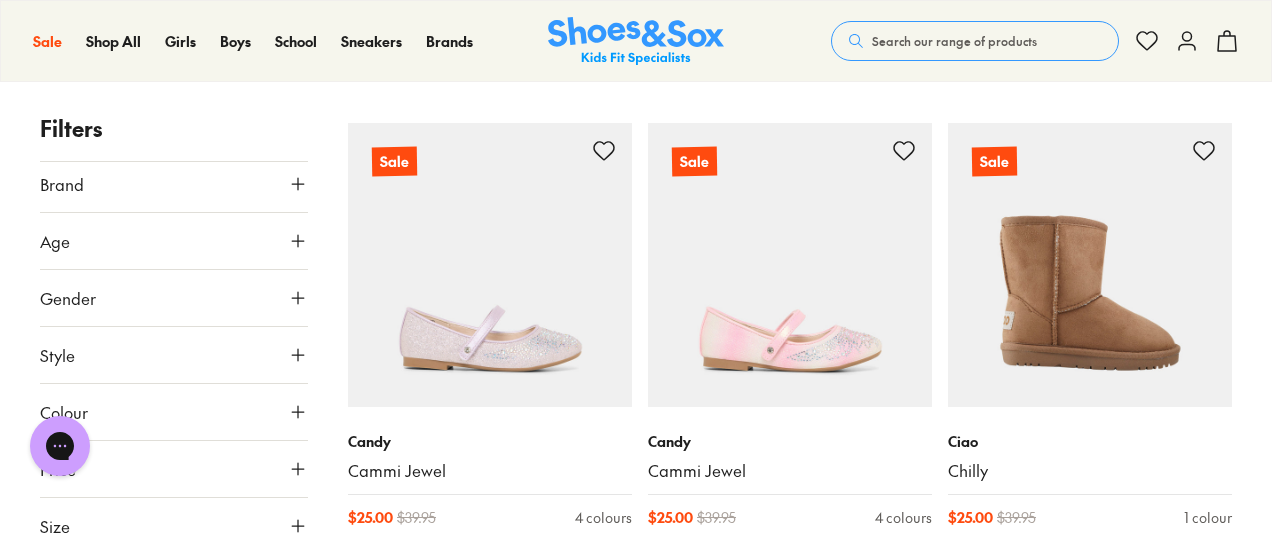 click 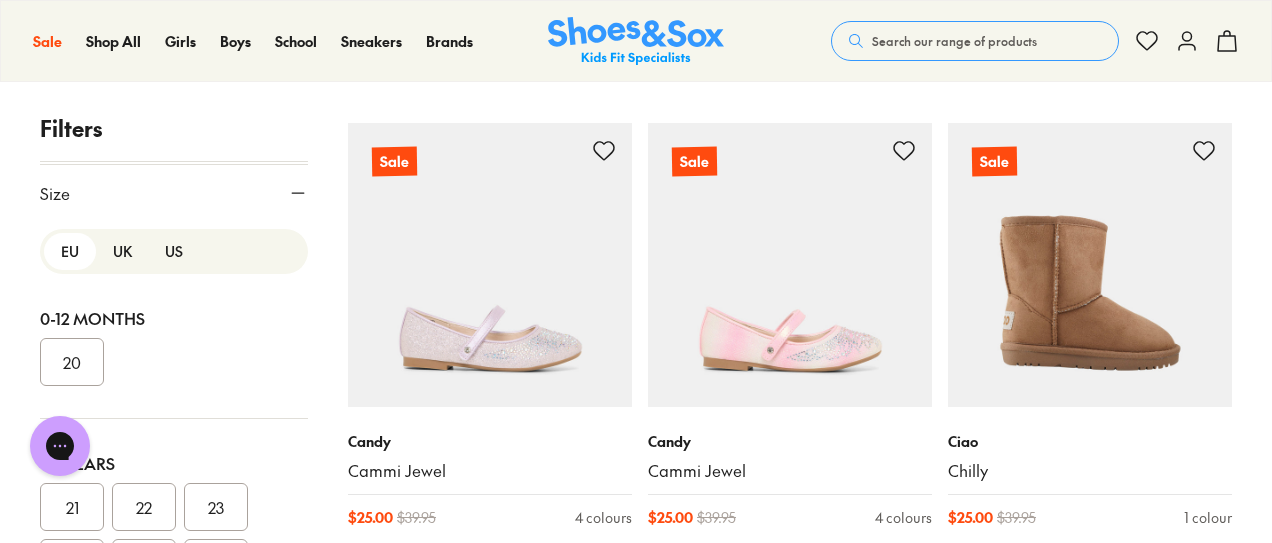 scroll, scrollTop: 390, scrollLeft: 0, axis: vertical 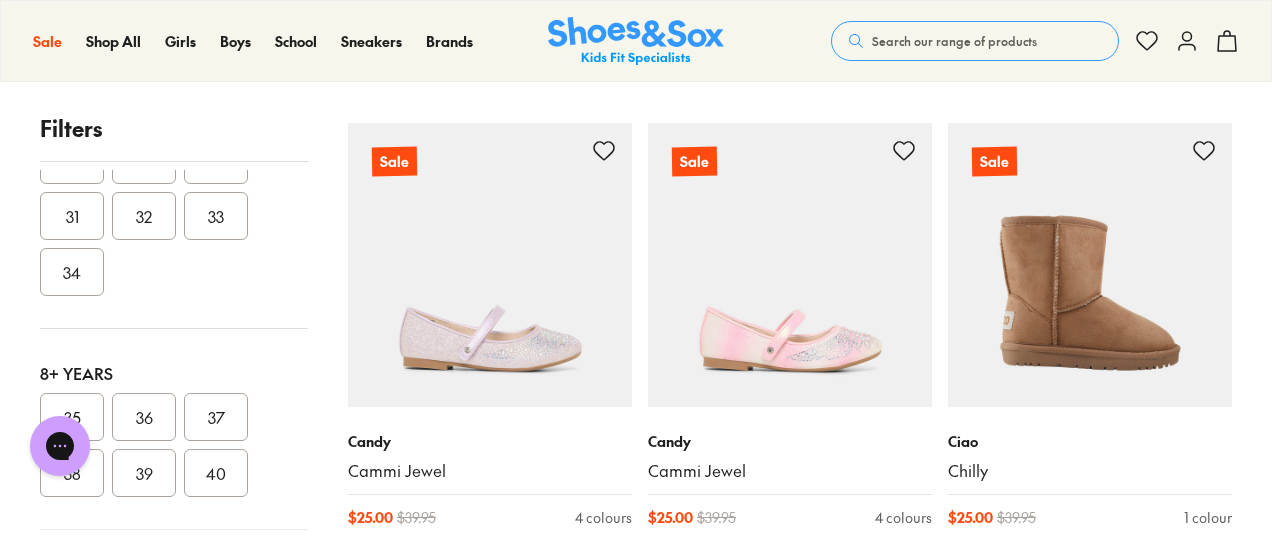 click on "34" at bounding box center (72, 272) 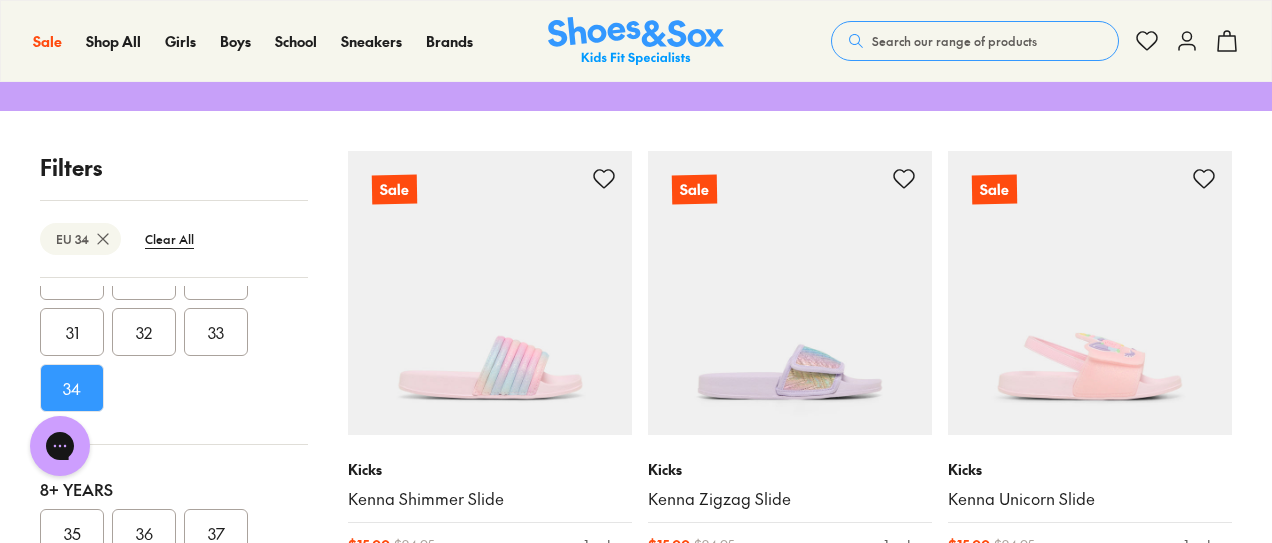 scroll, scrollTop: 333, scrollLeft: 0, axis: vertical 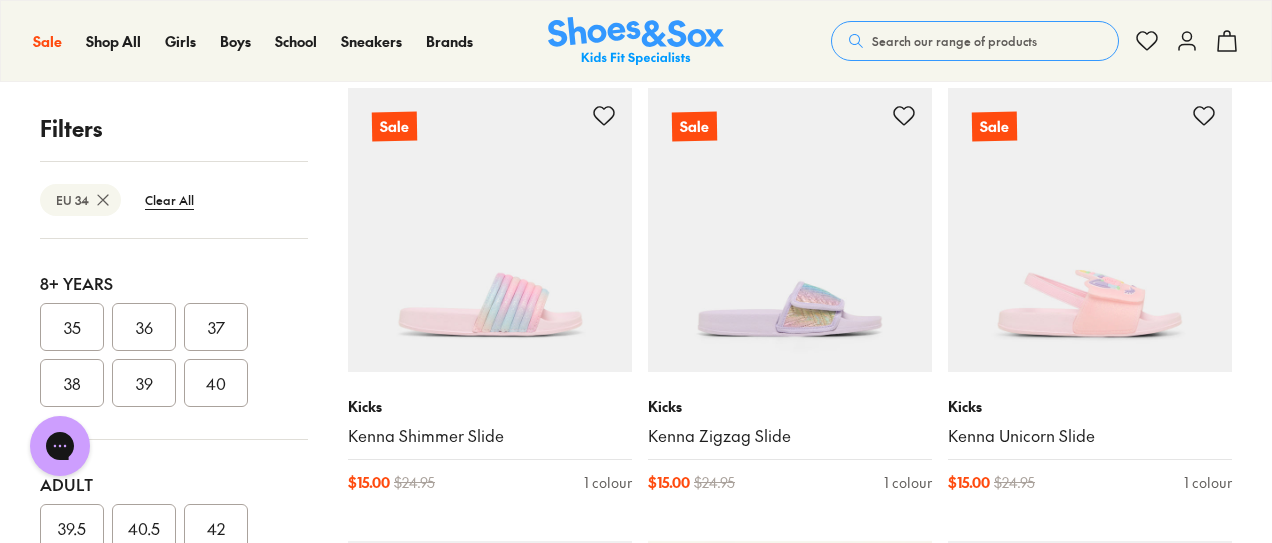 click on "35" at bounding box center (72, 327) 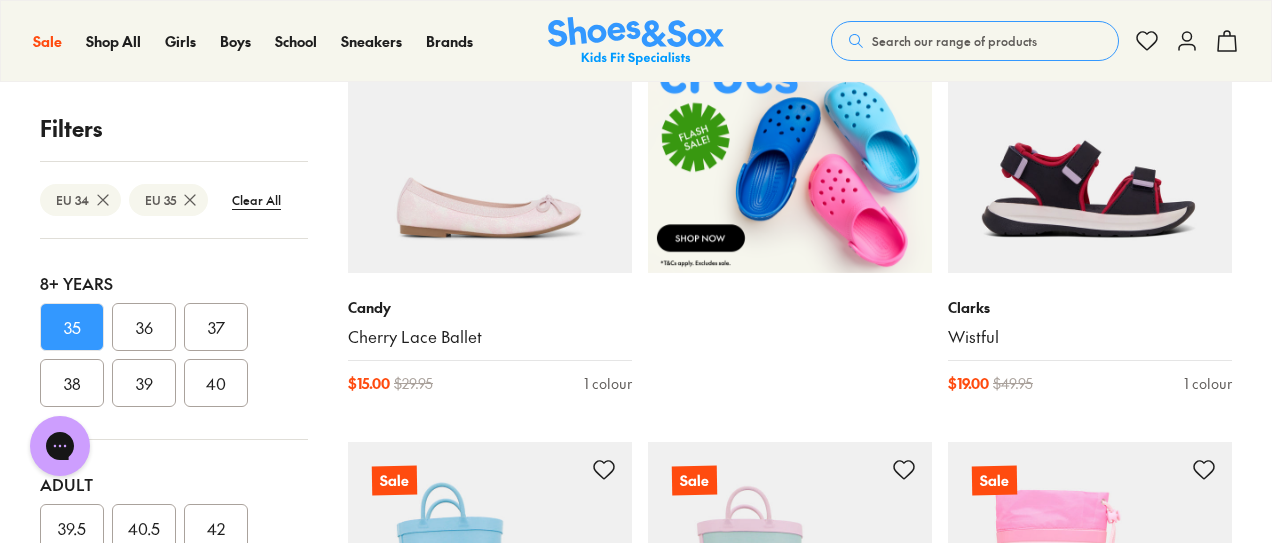 scroll, scrollTop: 833, scrollLeft: 0, axis: vertical 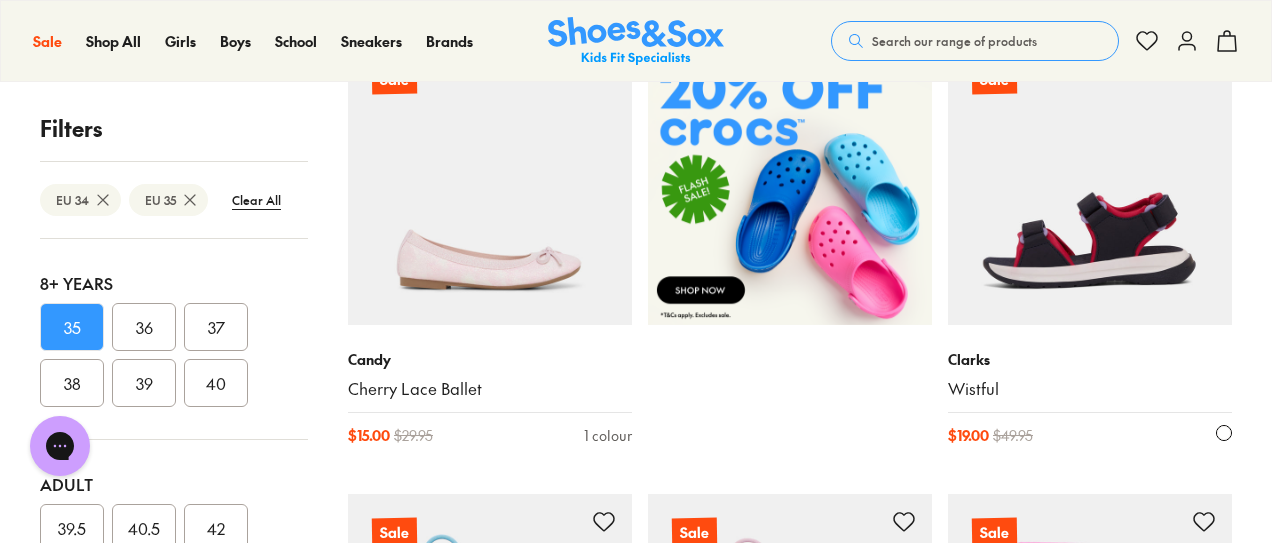 click at bounding box center (1090, 183) 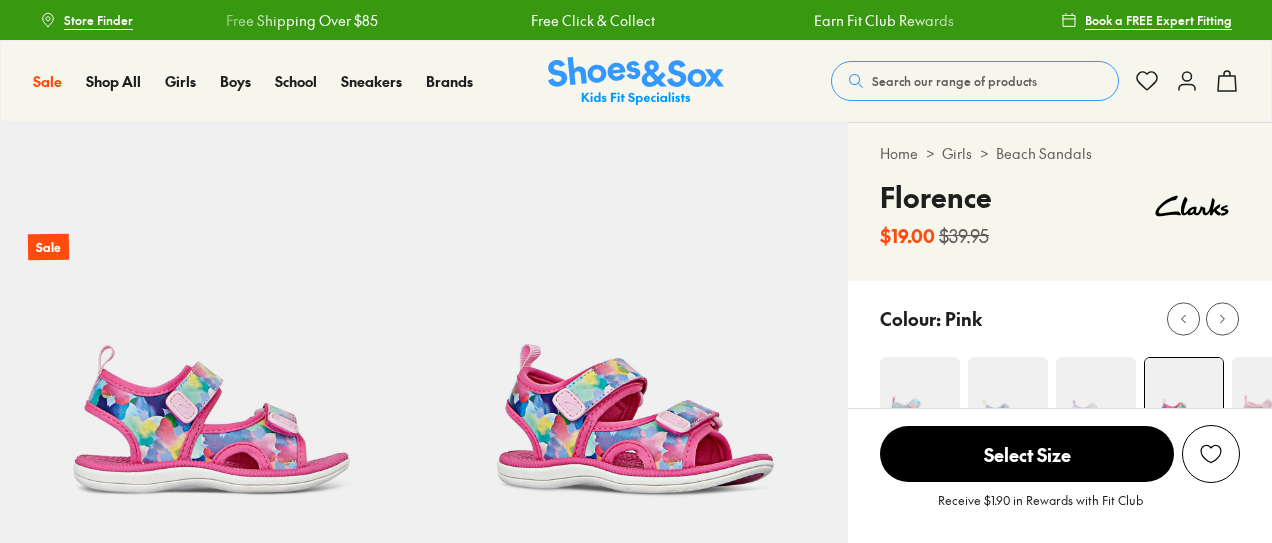 scroll, scrollTop: 0, scrollLeft: 0, axis: both 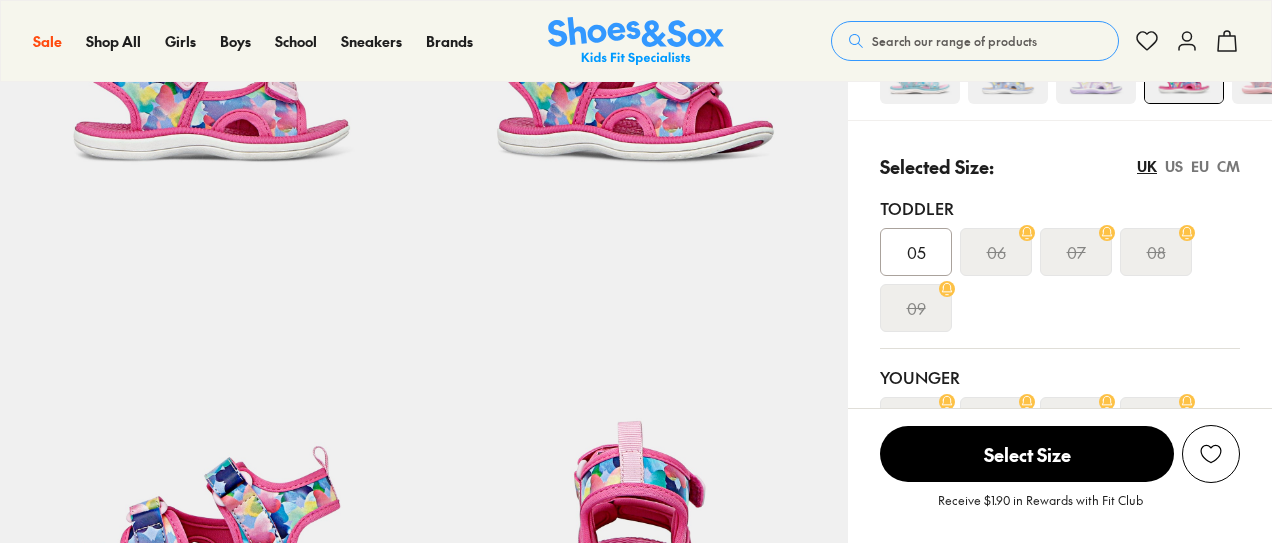 select on "*" 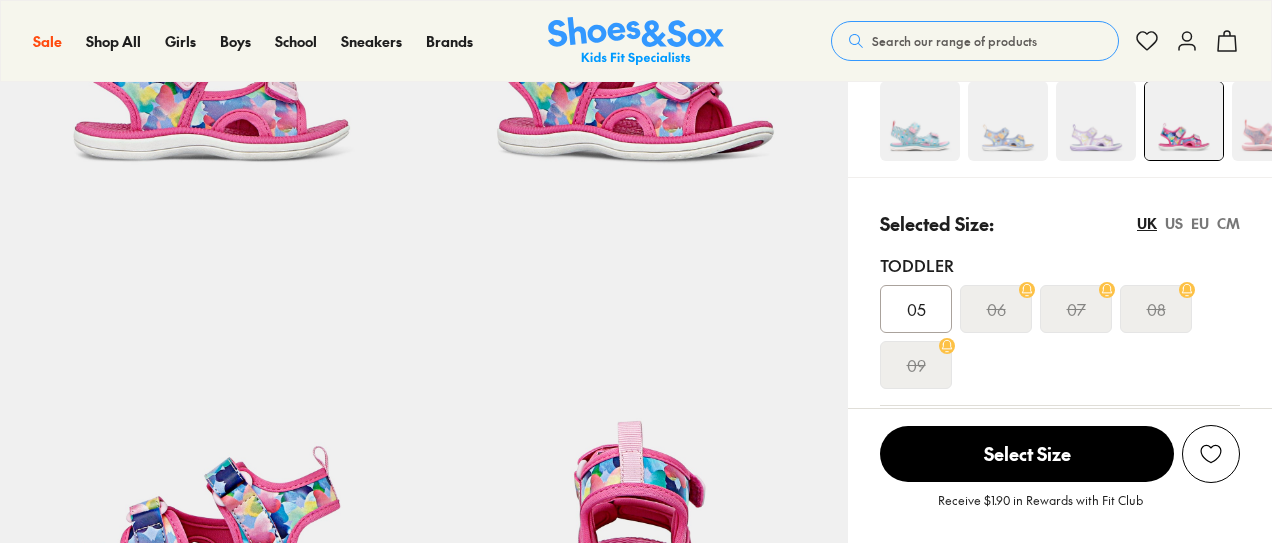 click on "EU" at bounding box center (1200, 223) 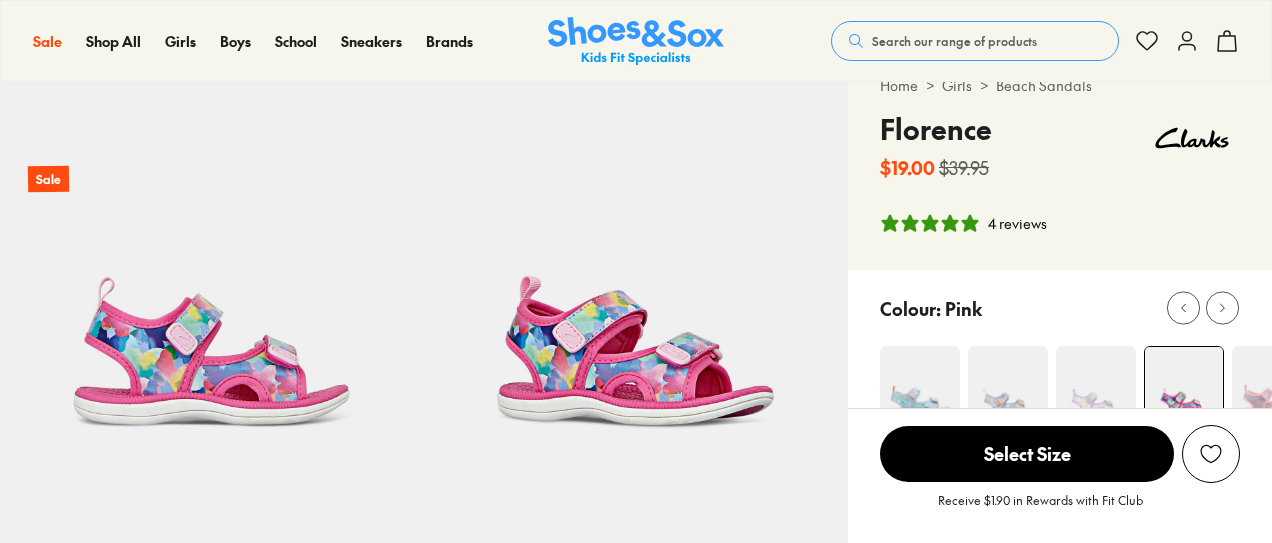 scroll, scrollTop: 0, scrollLeft: 0, axis: both 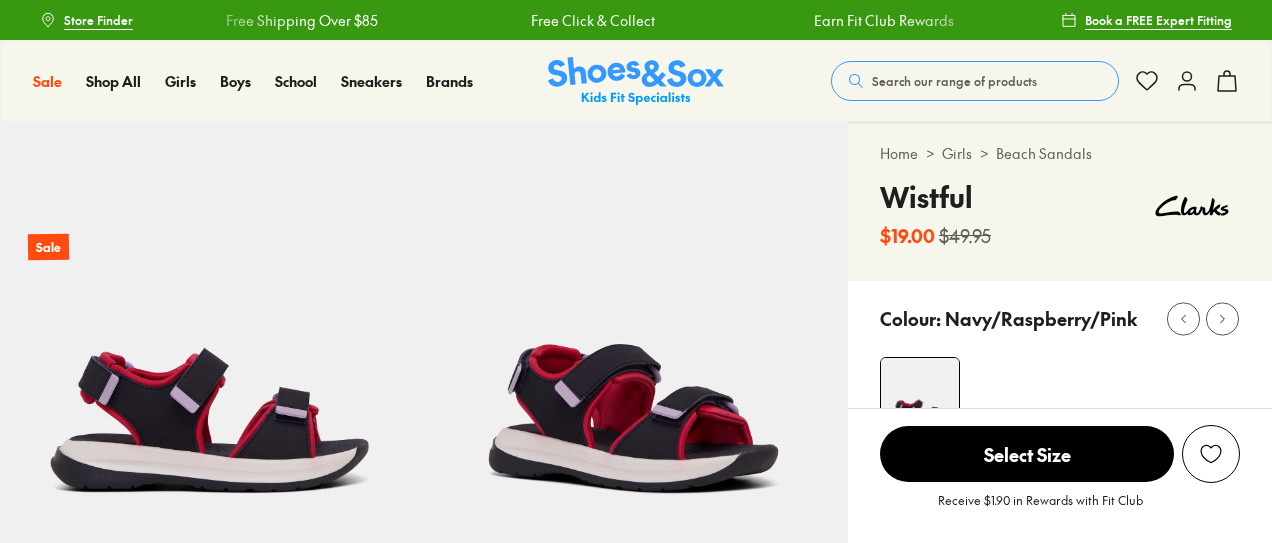 select on "*" 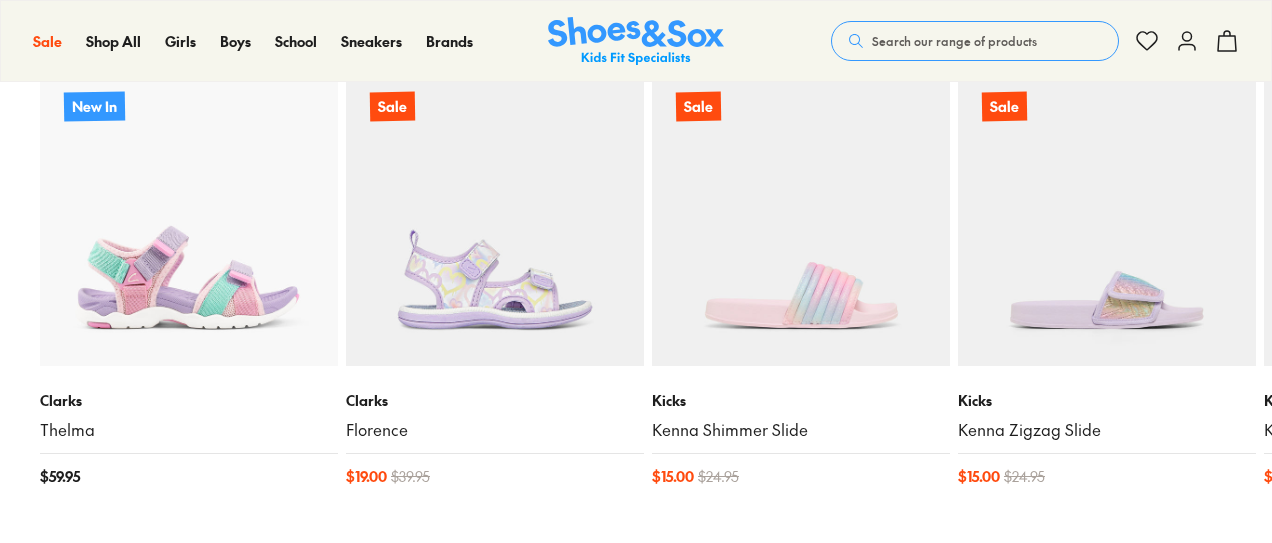 scroll, scrollTop: 1833, scrollLeft: 0, axis: vertical 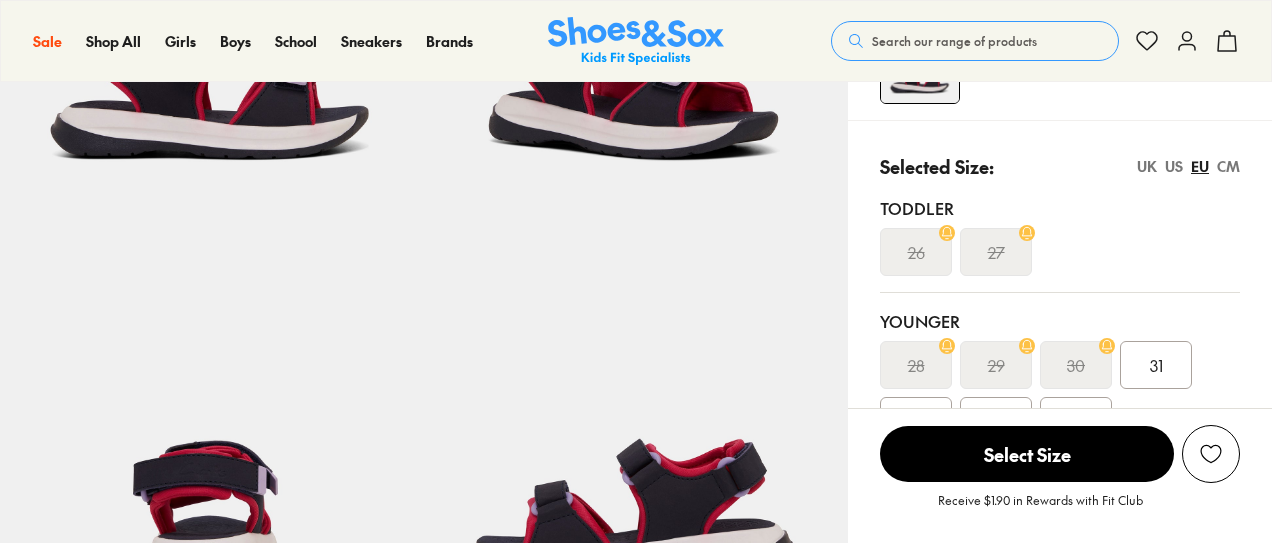 click 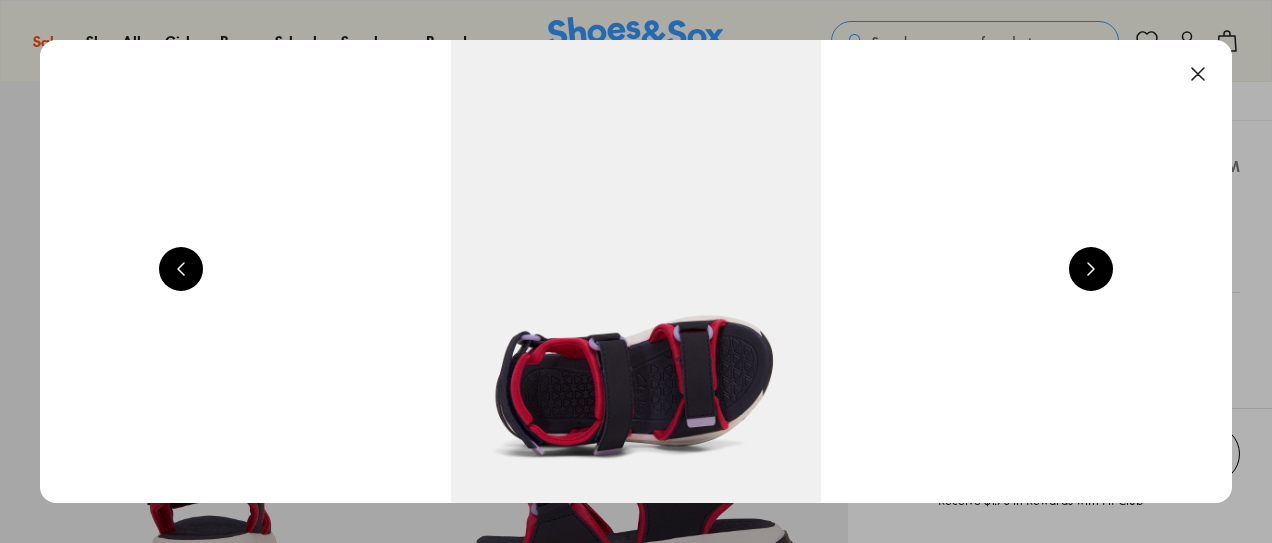 scroll, scrollTop: 0, scrollLeft: 4800, axis: horizontal 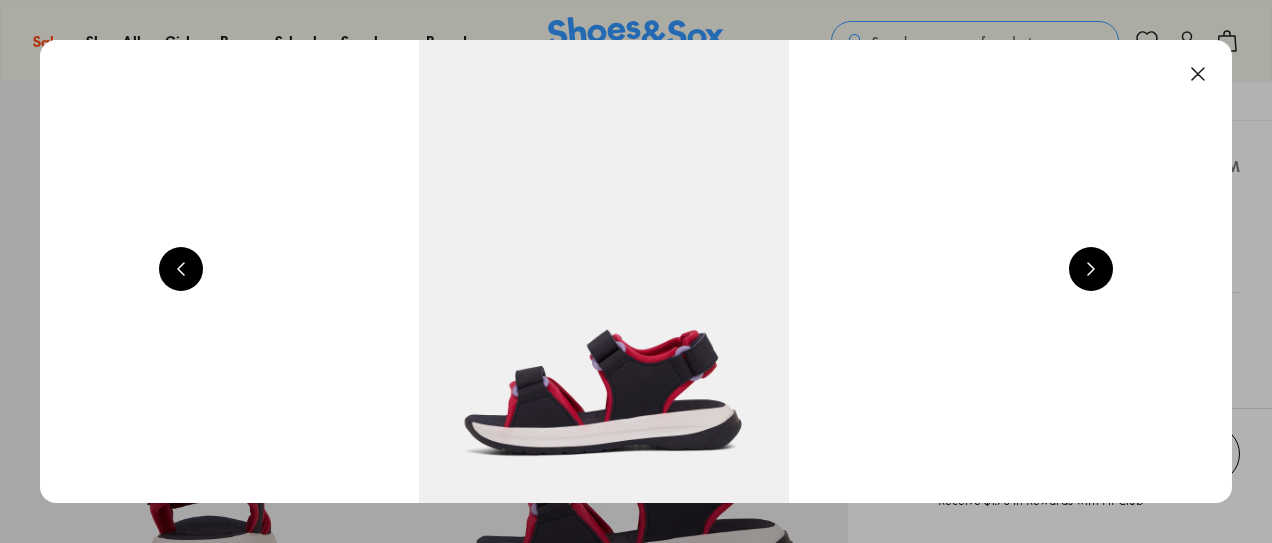click at bounding box center [1091, 269] 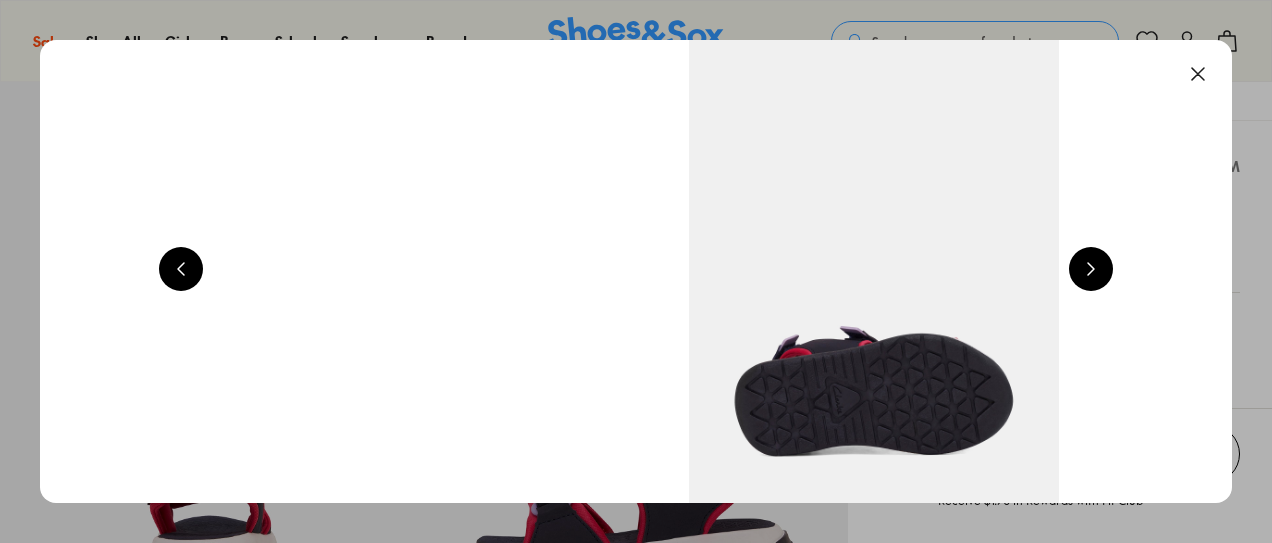 scroll, scrollTop: 0, scrollLeft: 6000, axis: horizontal 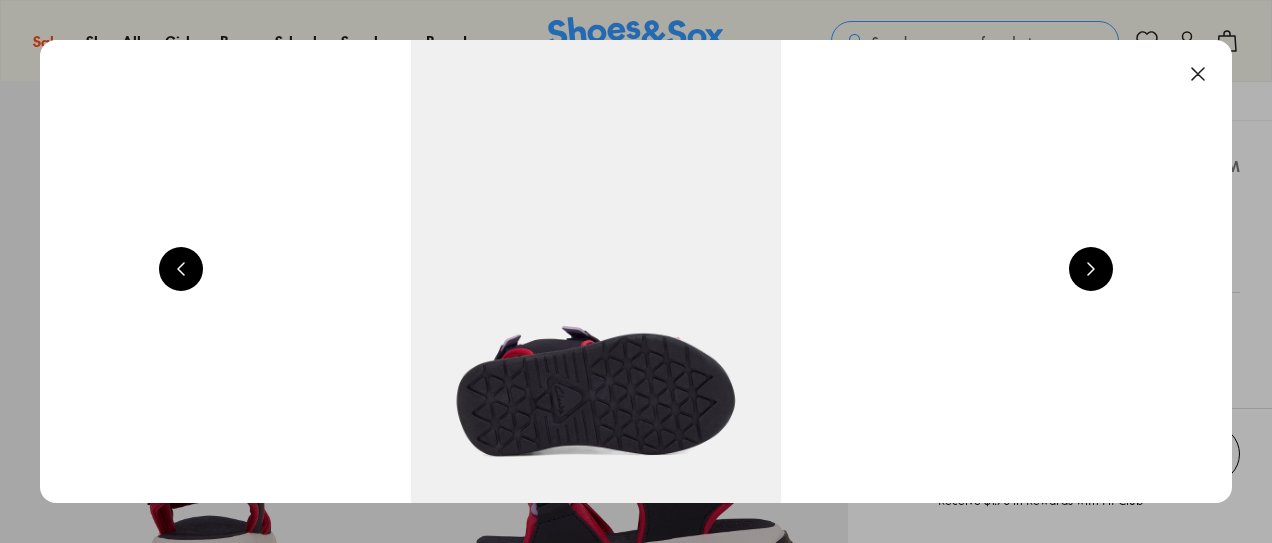 click at bounding box center [1091, 269] 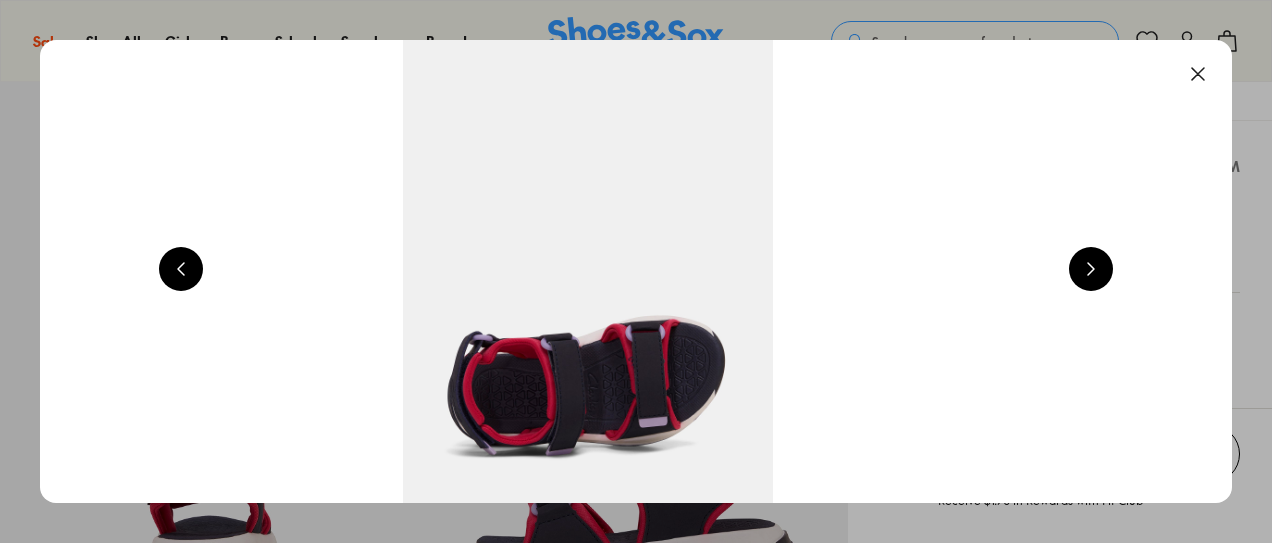 click at bounding box center [181, 269] 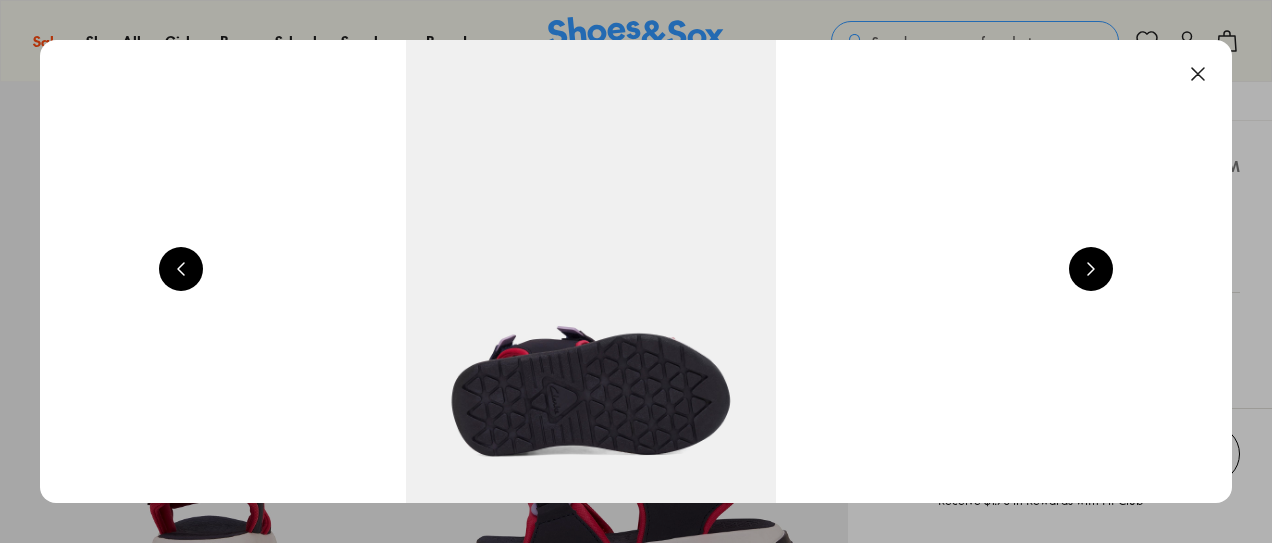 scroll, scrollTop: 0, scrollLeft: 6000, axis: horizontal 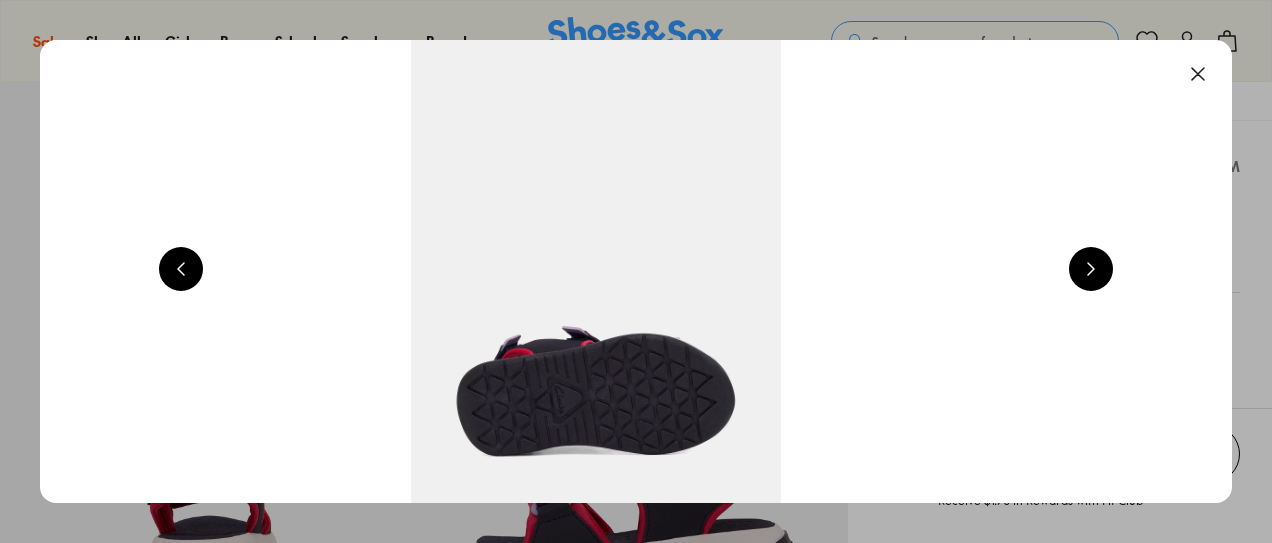 click at bounding box center [1091, 269] 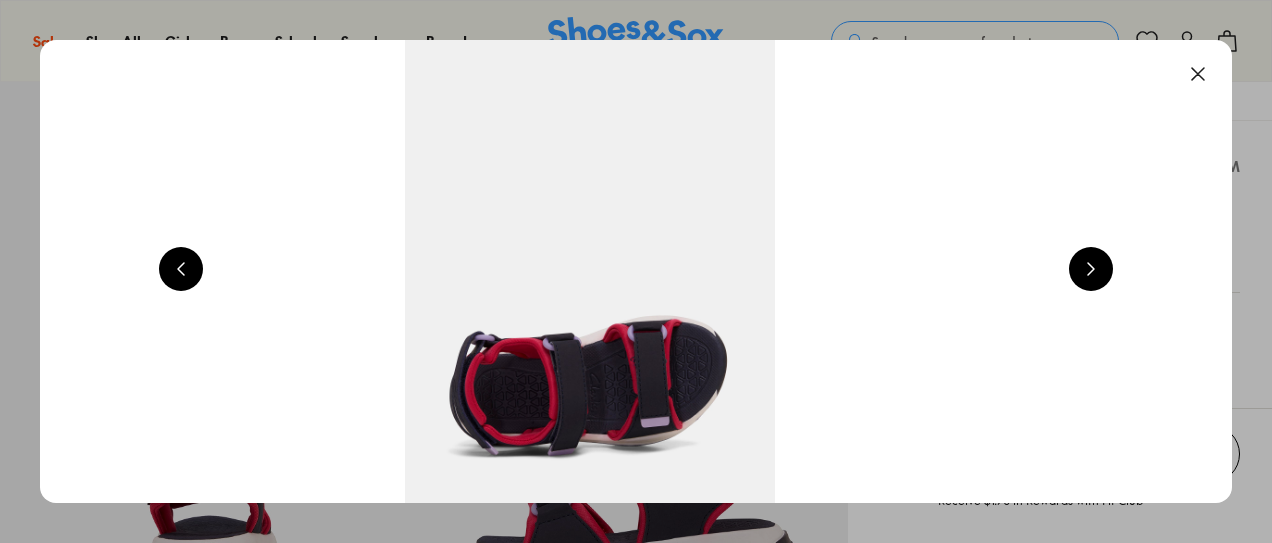 scroll, scrollTop: 0, scrollLeft: 7200, axis: horizontal 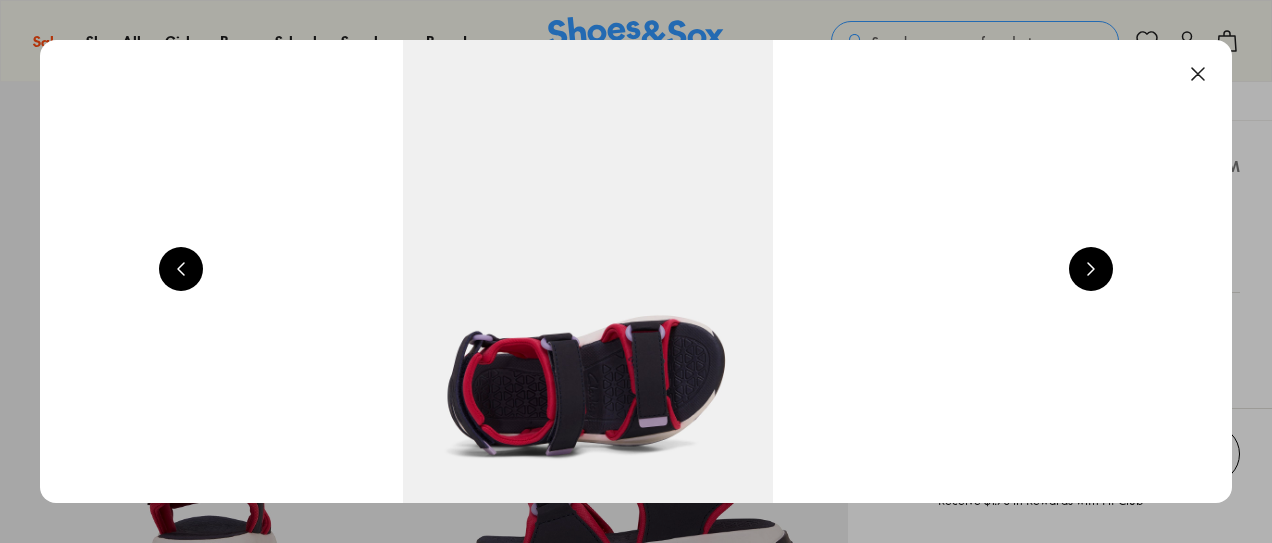 click at bounding box center [1198, 74] 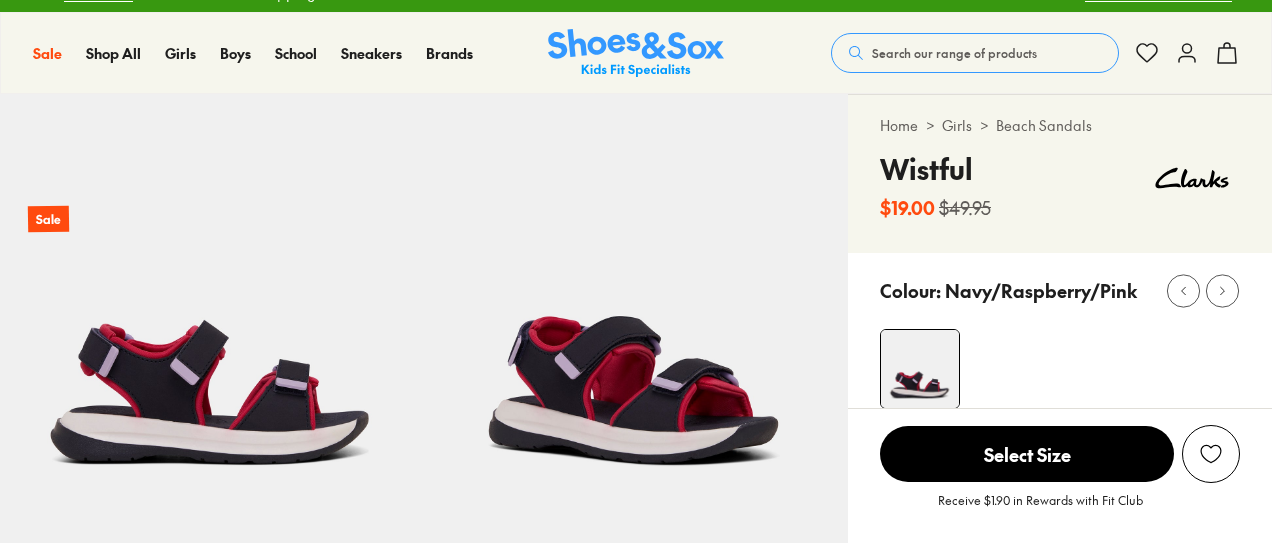 scroll, scrollTop: 0, scrollLeft: 0, axis: both 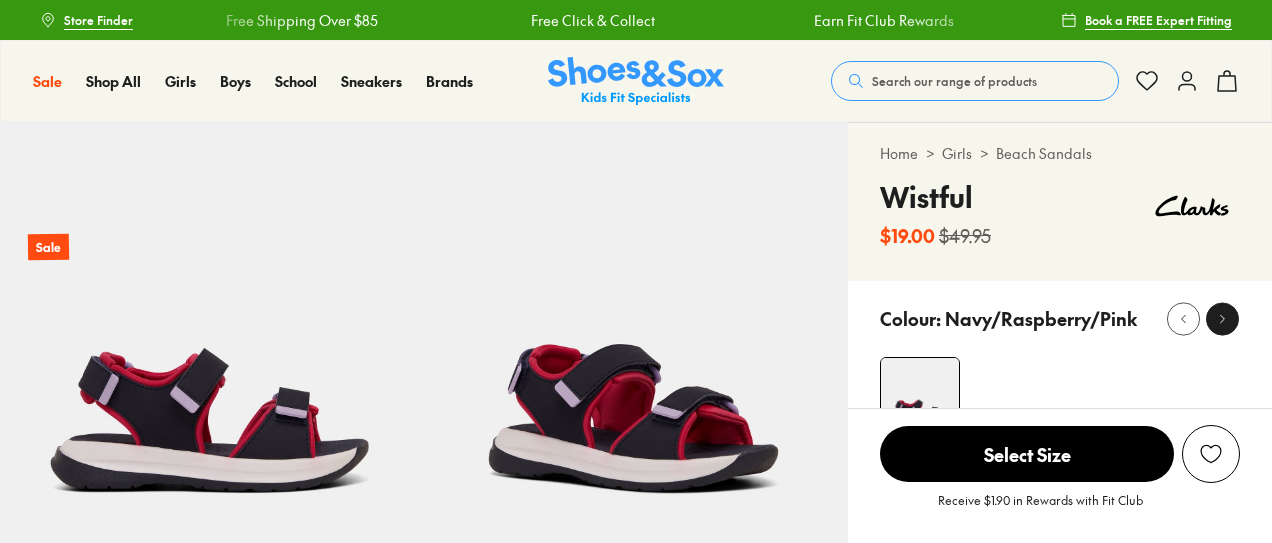 click 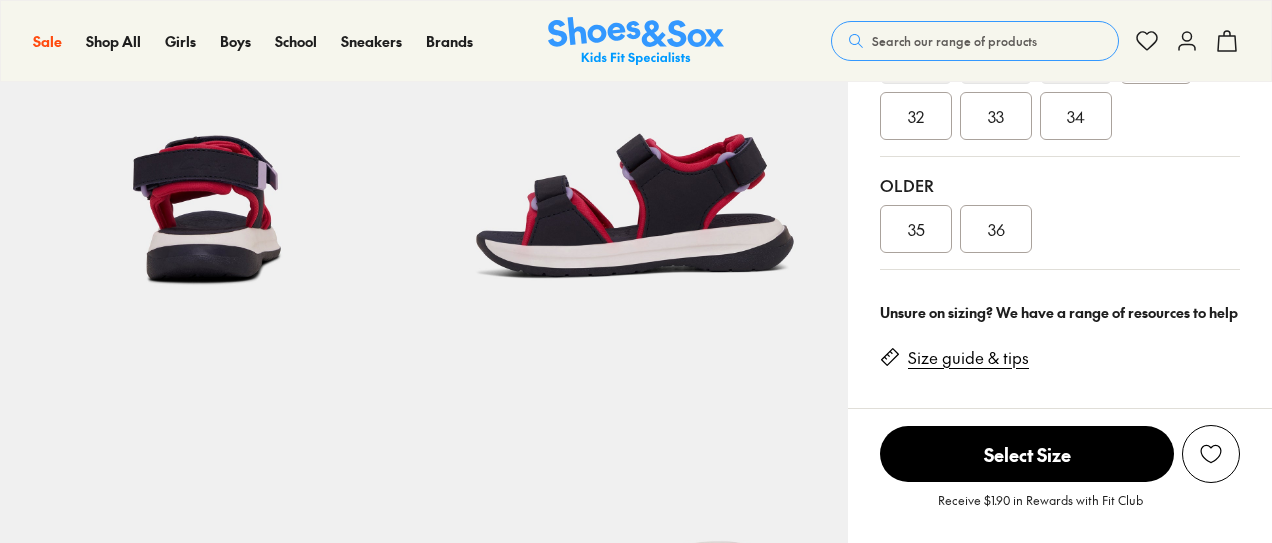 scroll, scrollTop: 666, scrollLeft: 0, axis: vertical 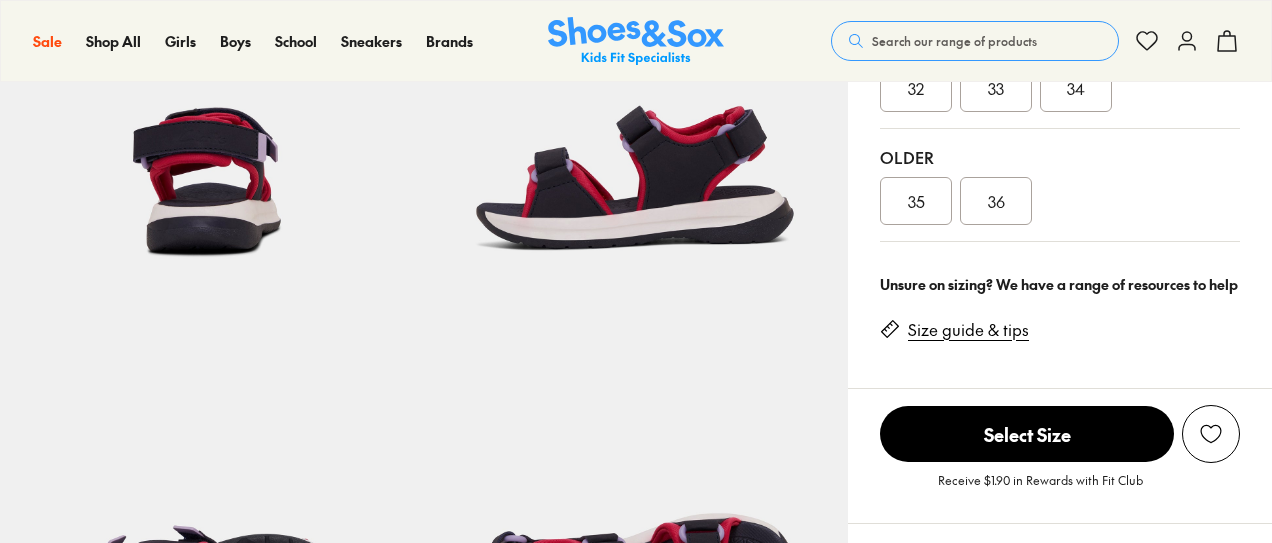 click on "34" at bounding box center (1076, 88) 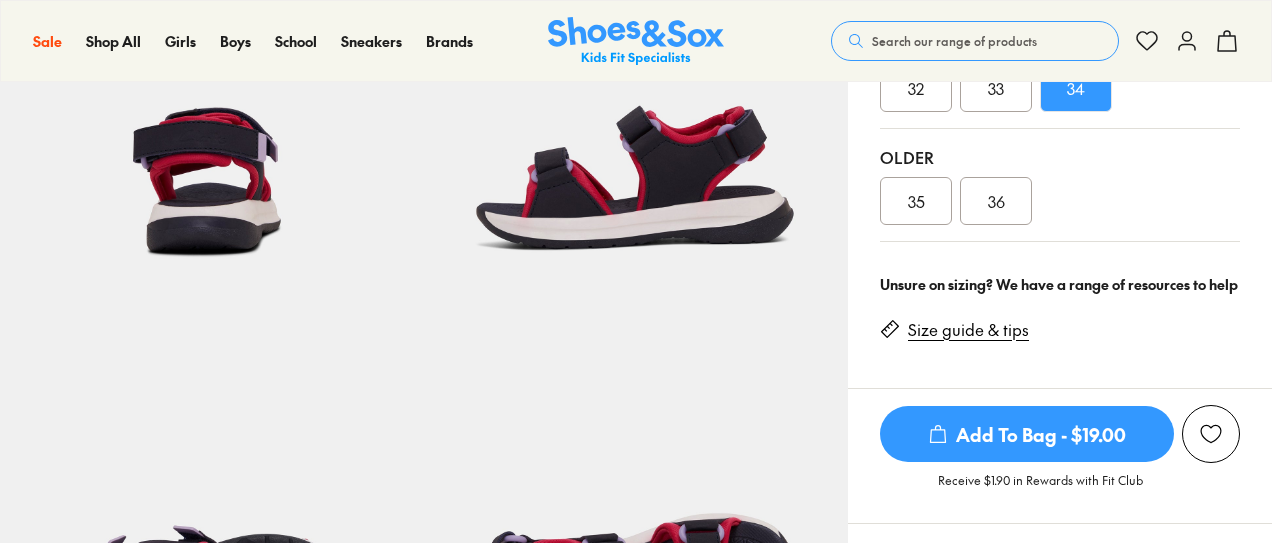click on "Add To Bag - $19.00" at bounding box center (1027, 434) 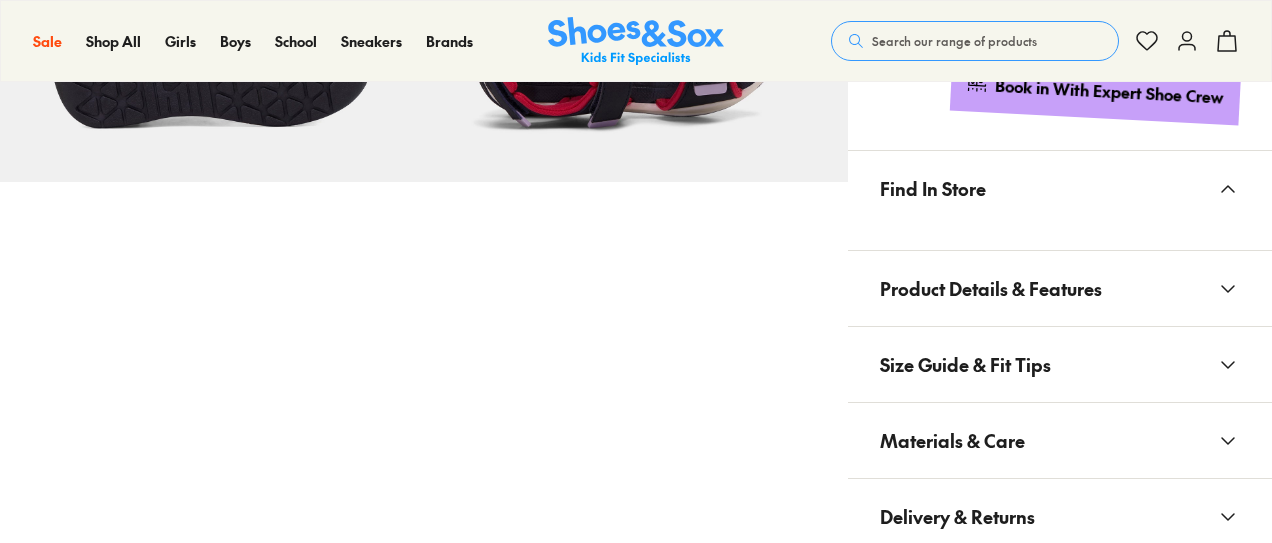 scroll, scrollTop: 1333, scrollLeft: 0, axis: vertical 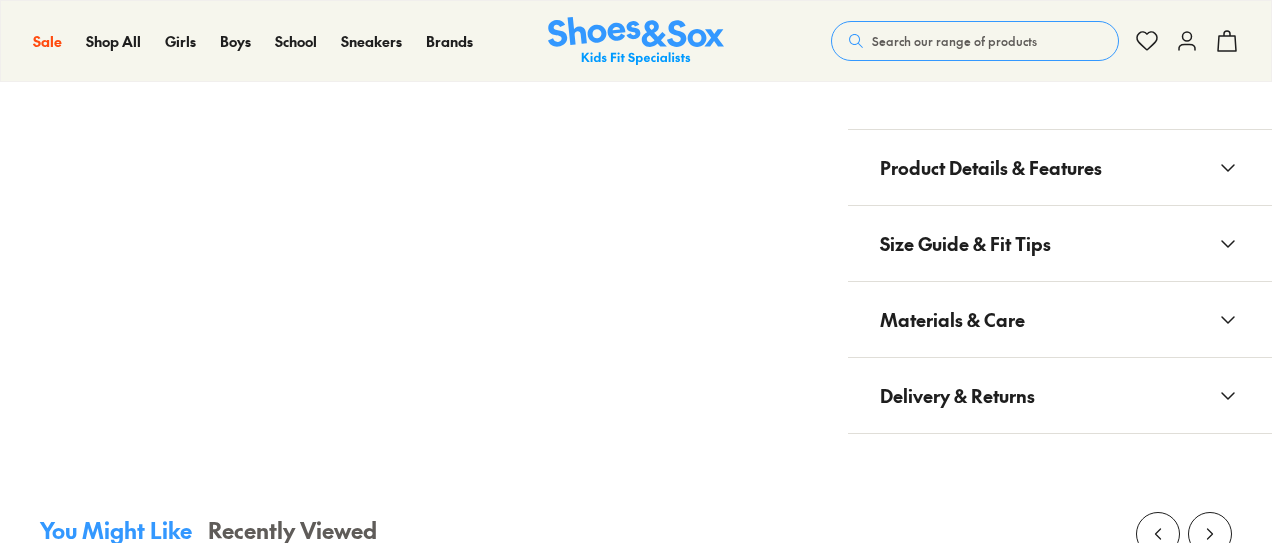 click 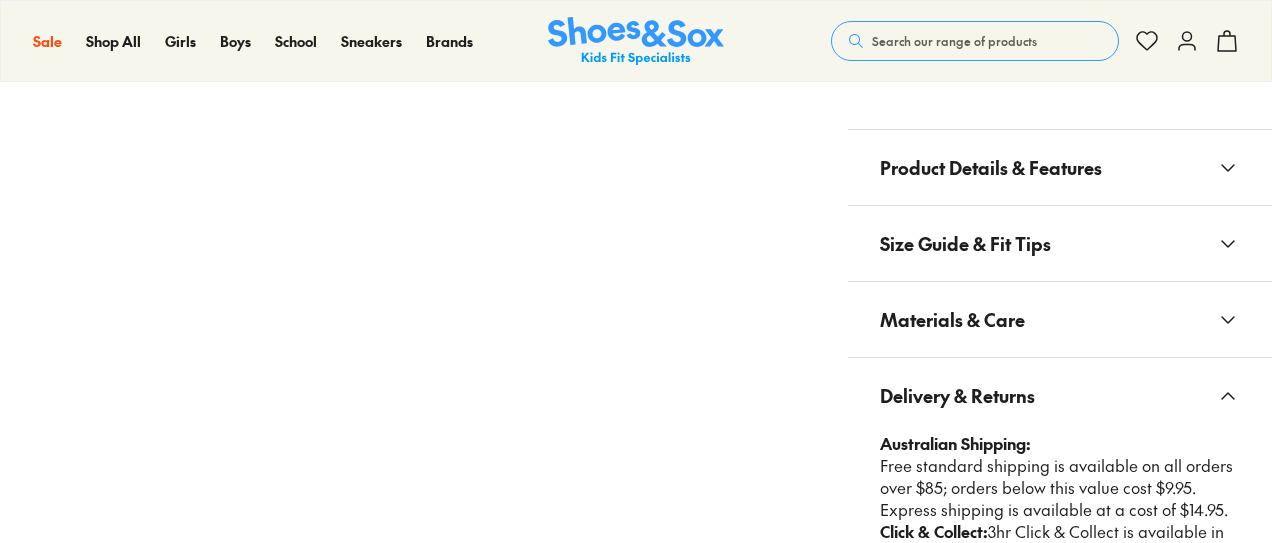 scroll, scrollTop: 1666, scrollLeft: 0, axis: vertical 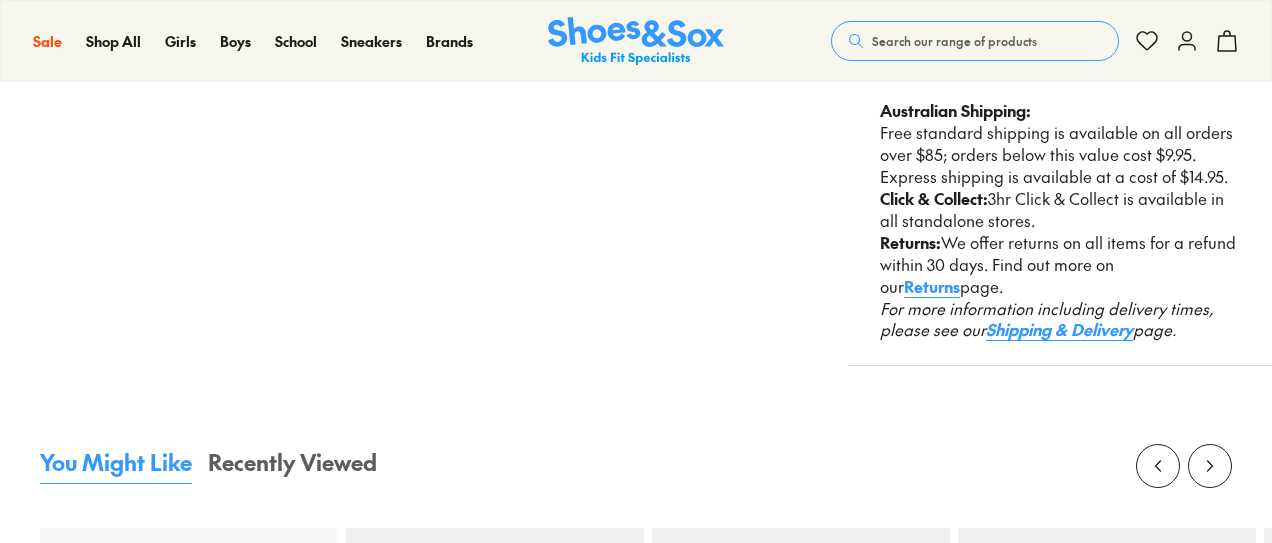 click on "Returns" at bounding box center (932, 286) 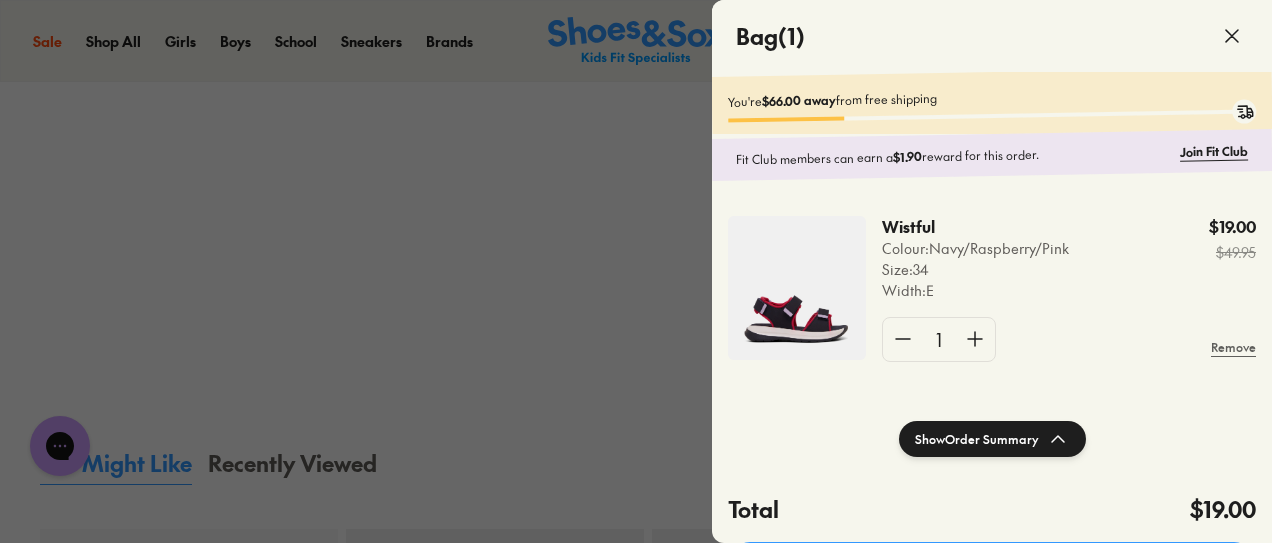 scroll, scrollTop: 0, scrollLeft: 0, axis: both 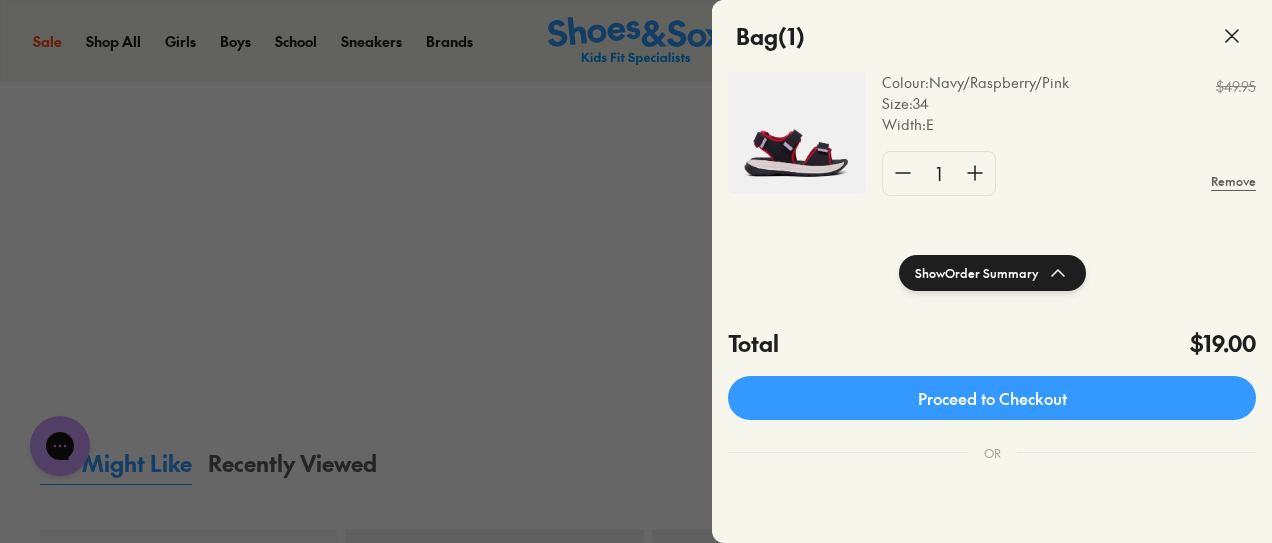 click 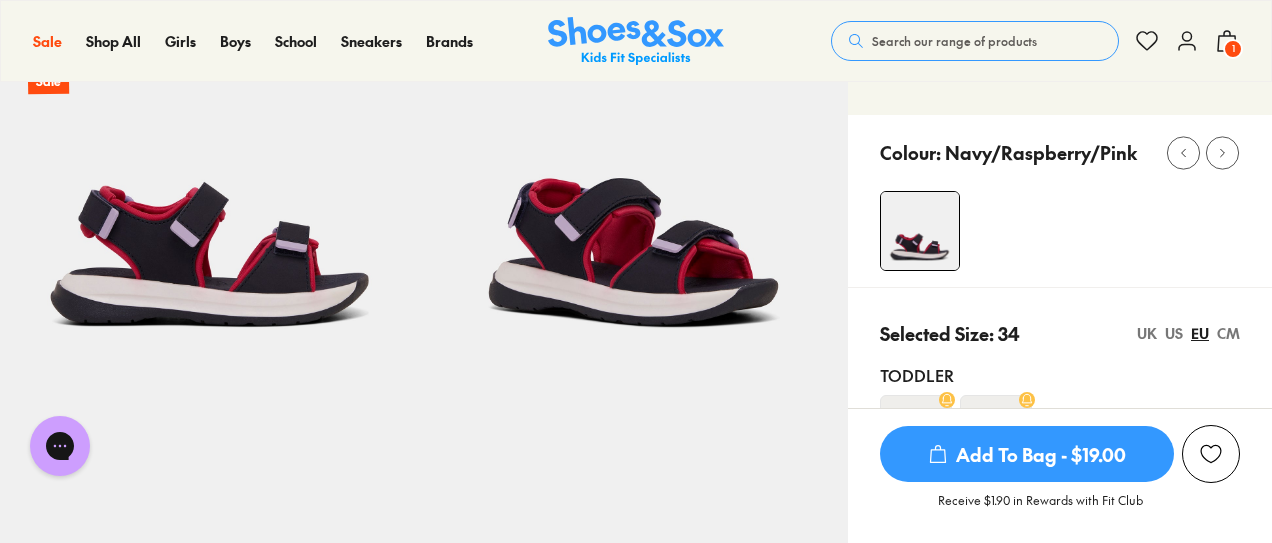 scroll, scrollTop: 0, scrollLeft: 0, axis: both 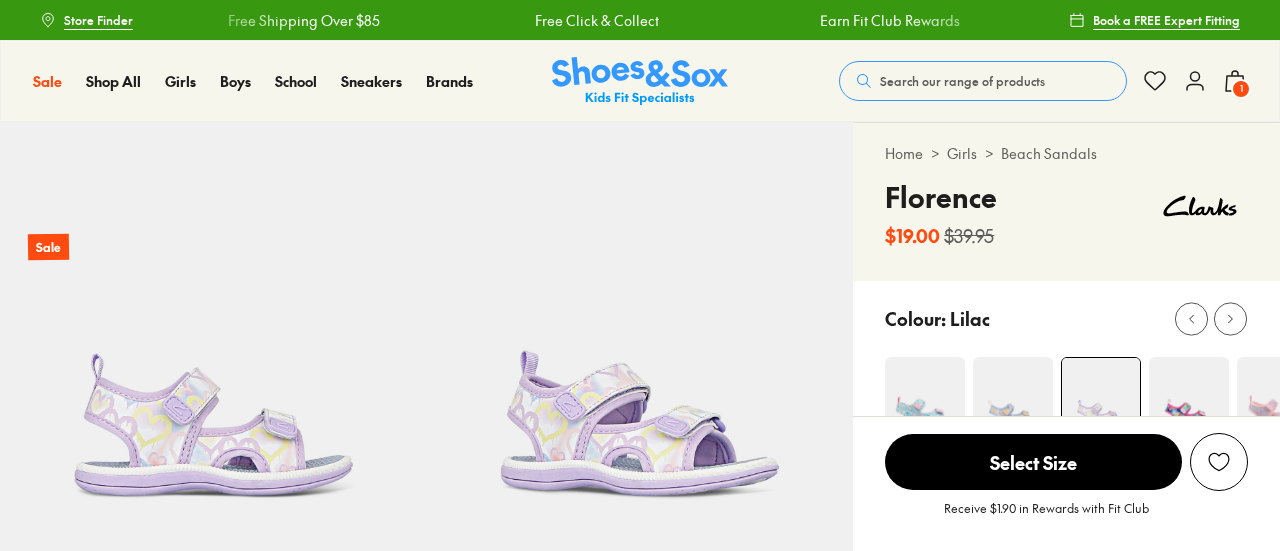 select on "*" 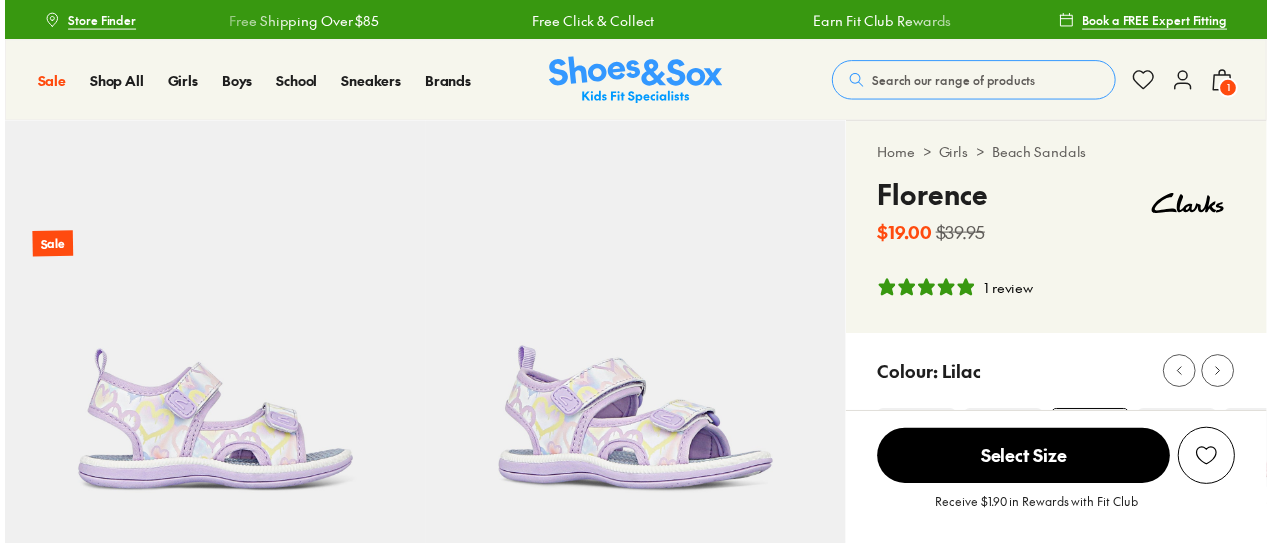 scroll, scrollTop: 0, scrollLeft: 0, axis: both 